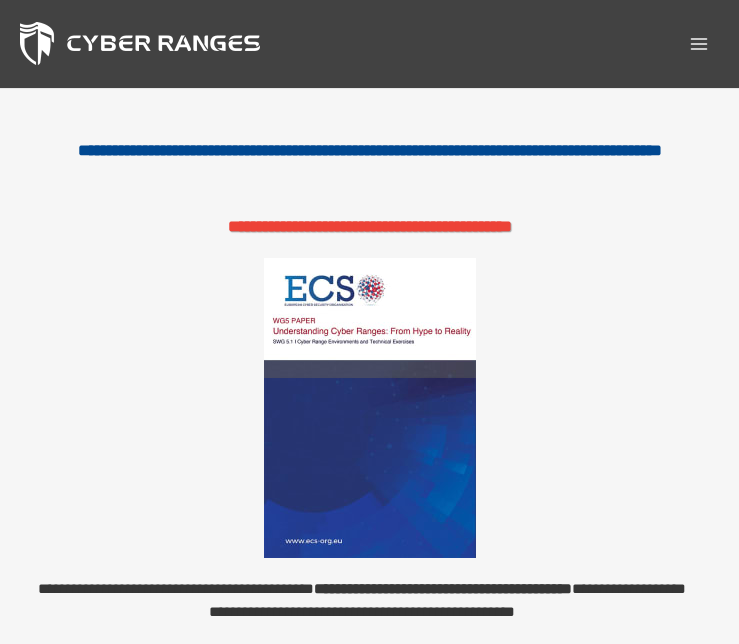 scroll, scrollTop: 0, scrollLeft: 0, axis: both 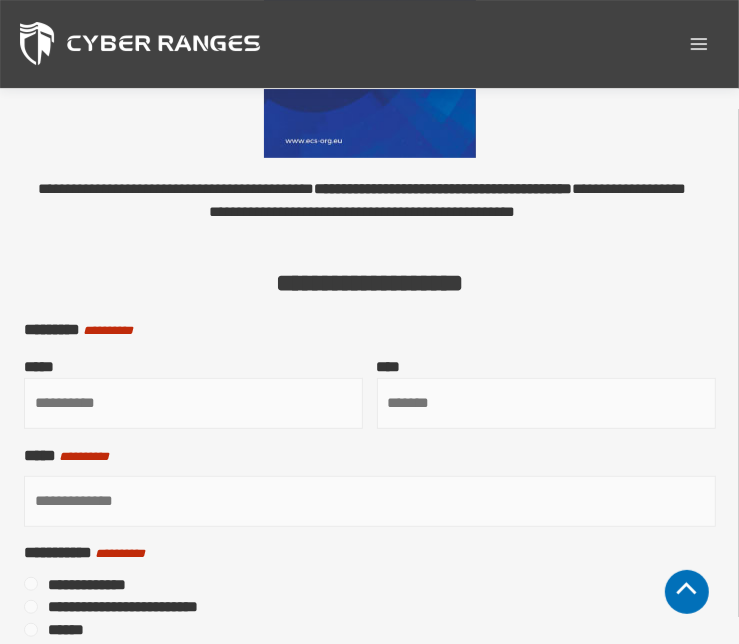 click on "*****" at bounding box center [193, 403] 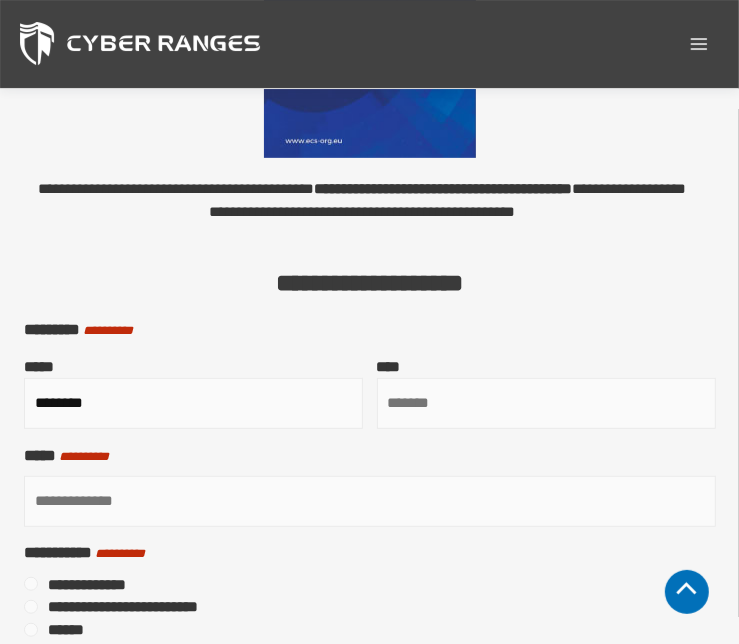 type on "********" 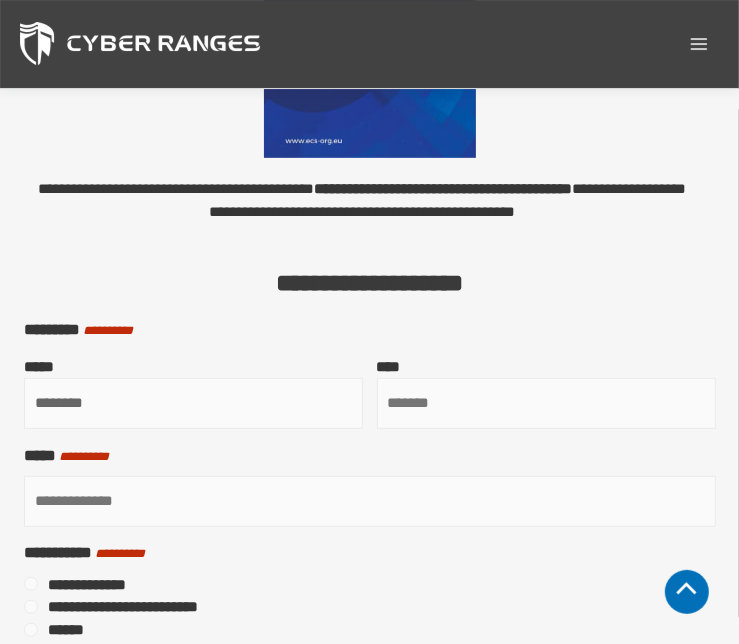 click on "****" at bounding box center [546, 403] 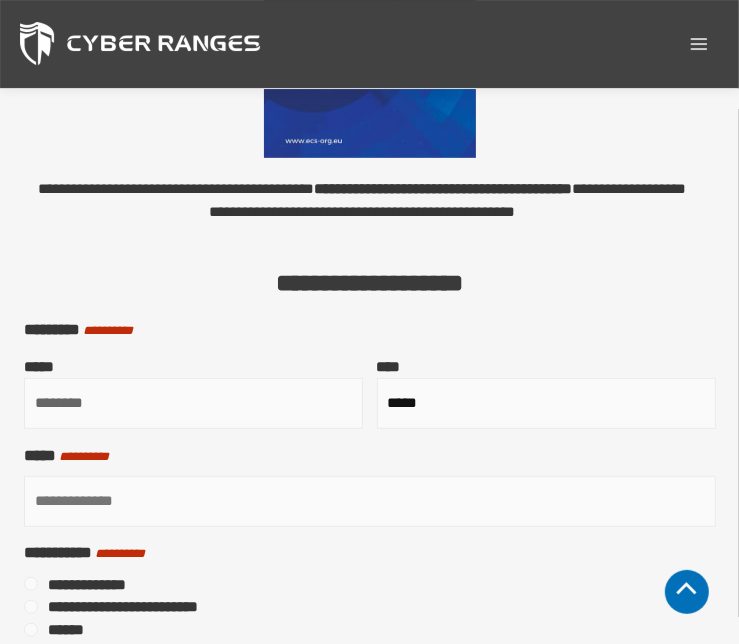 type on "*****" 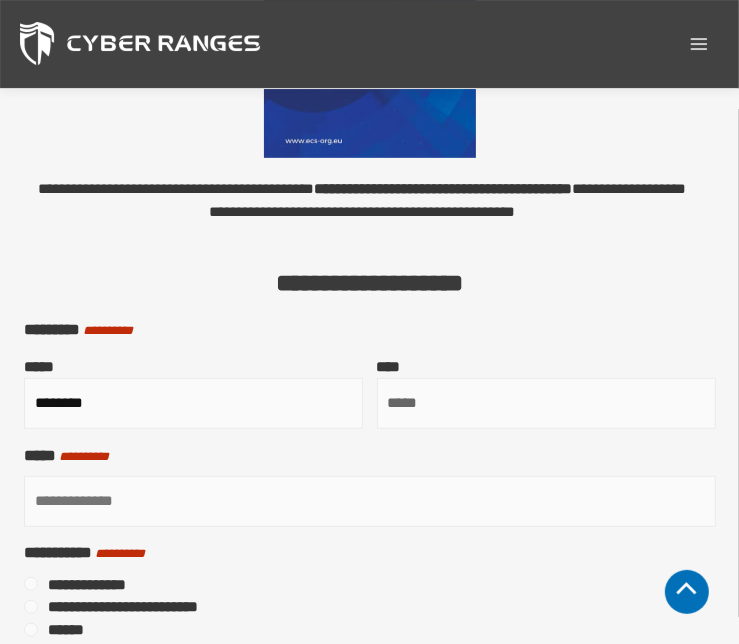 click on "********" at bounding box center (193, 403) 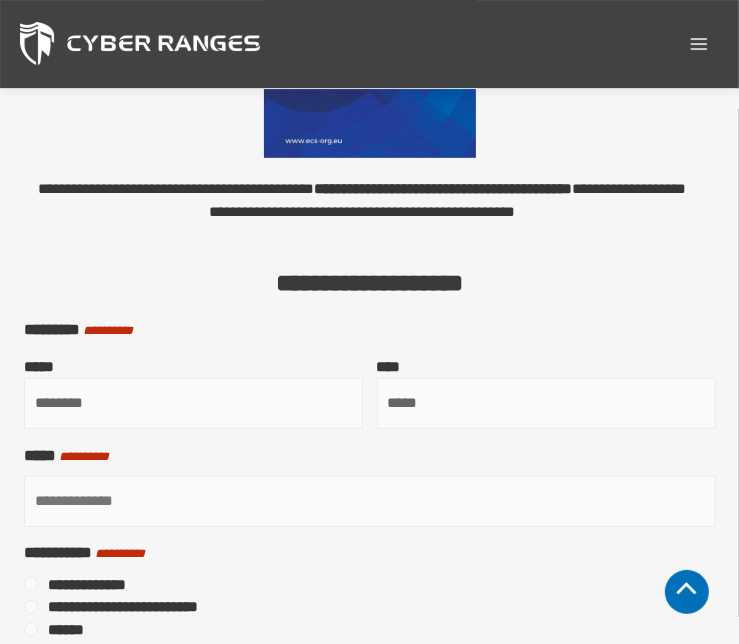 click on "**********" at bounding box center (370, 501) 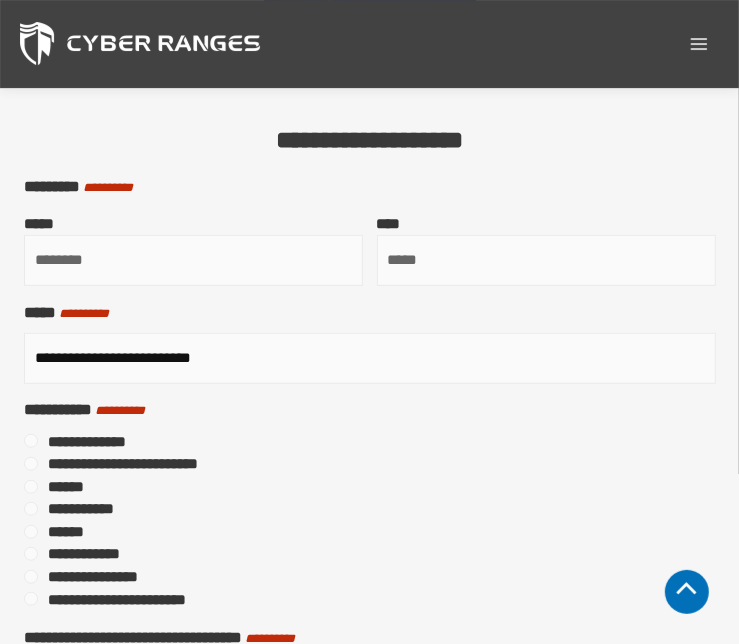 scroll, scrollTop: 600, scrollLeft: 0, axis: vertical 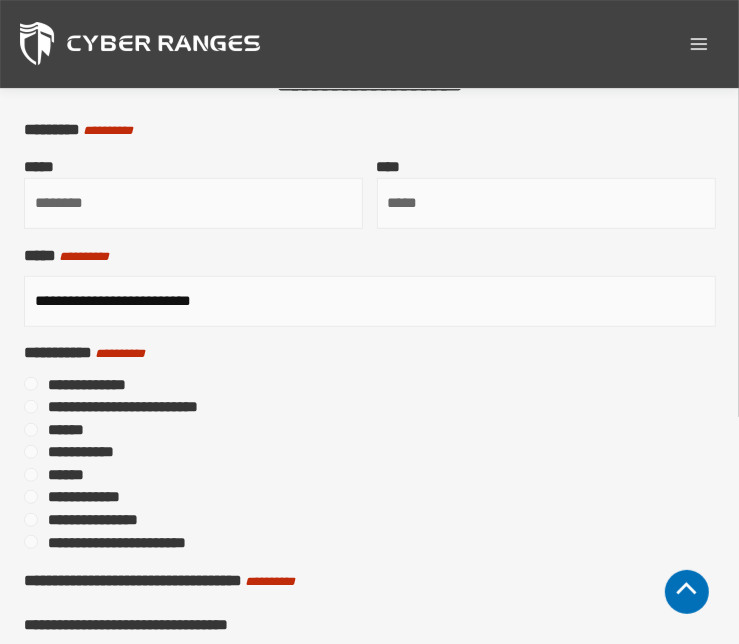 type on "**********" 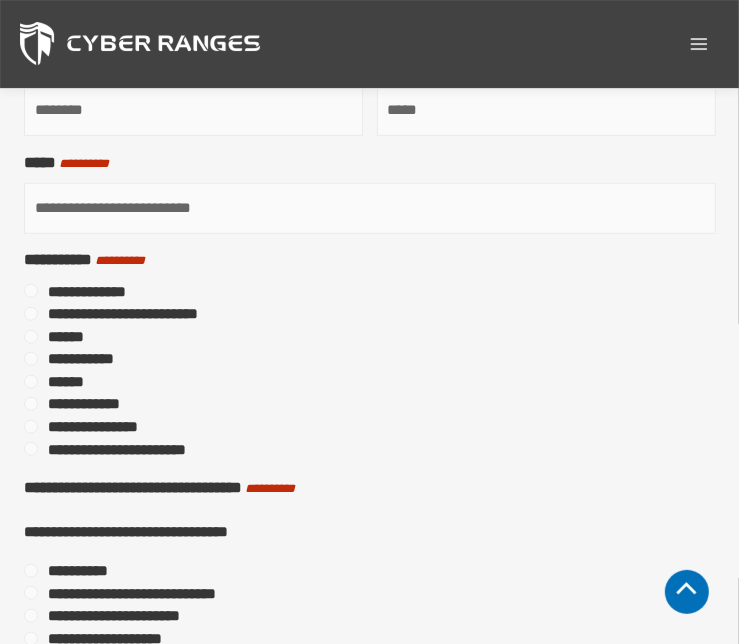 scroll, scrollTop: 700, scrollLeft: 0, axis: vertical 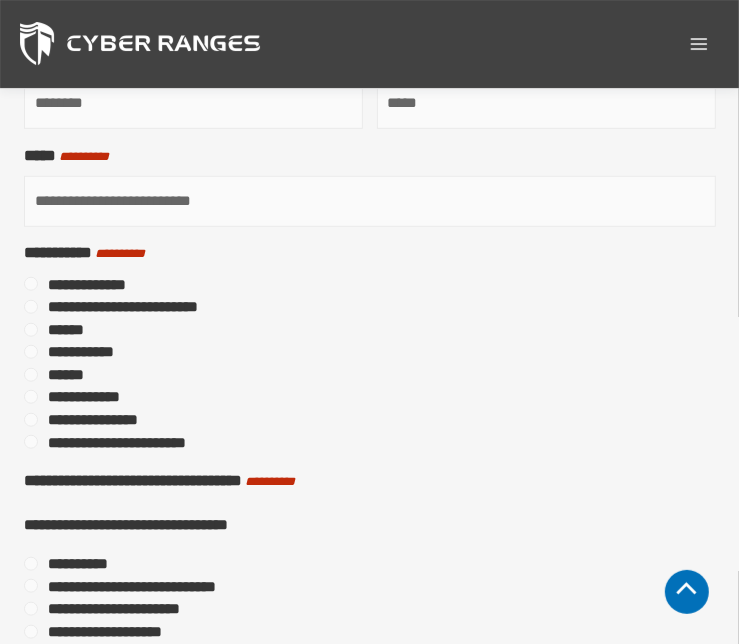 click on "**********" at bounding box center [91, 420] 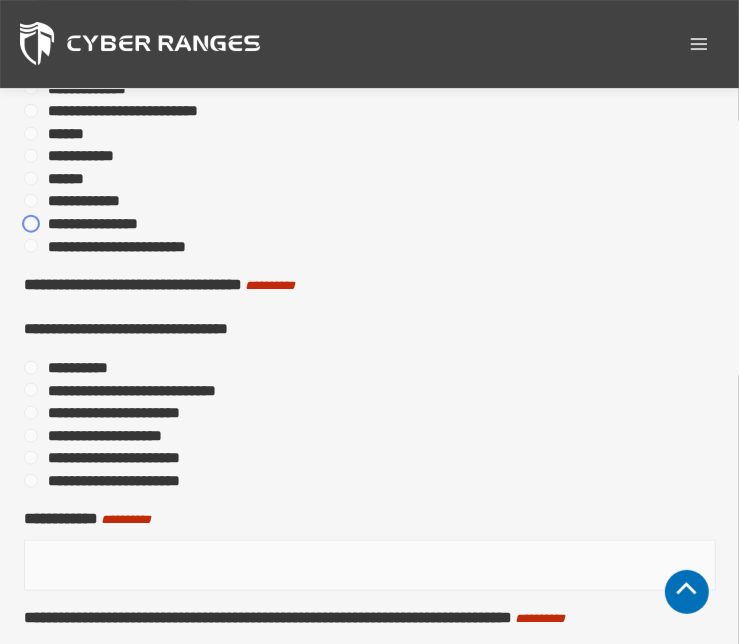 scroll, scrollTop: 900, scrollLeft: 0, axis: vertical 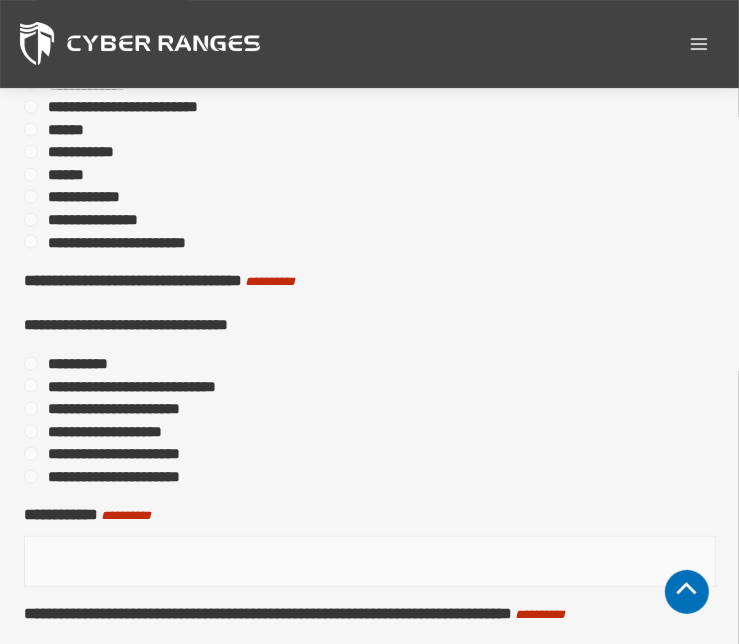 click on "**********" at bounding box center [115, 454] 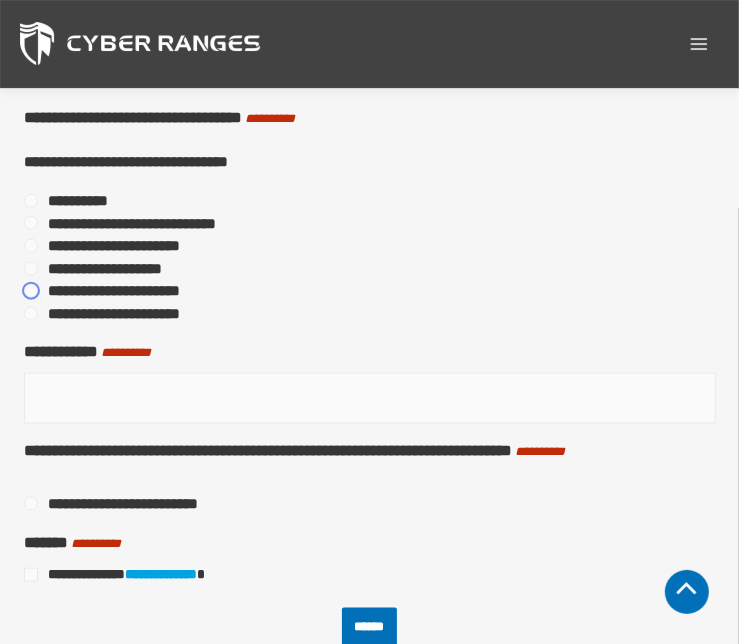 scroll, scrollTop: 1100, scrollLeft: 0, axis: vertical 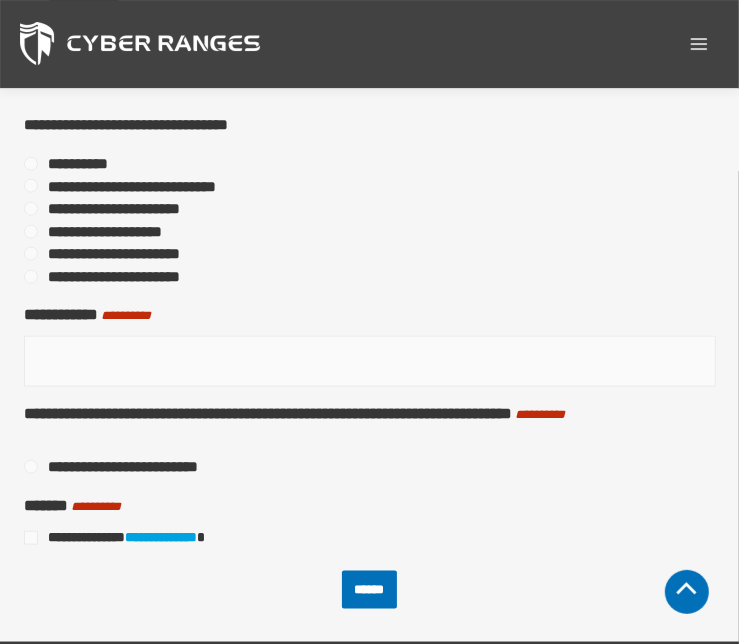 click on "**********" at bounding box center [370, 361] 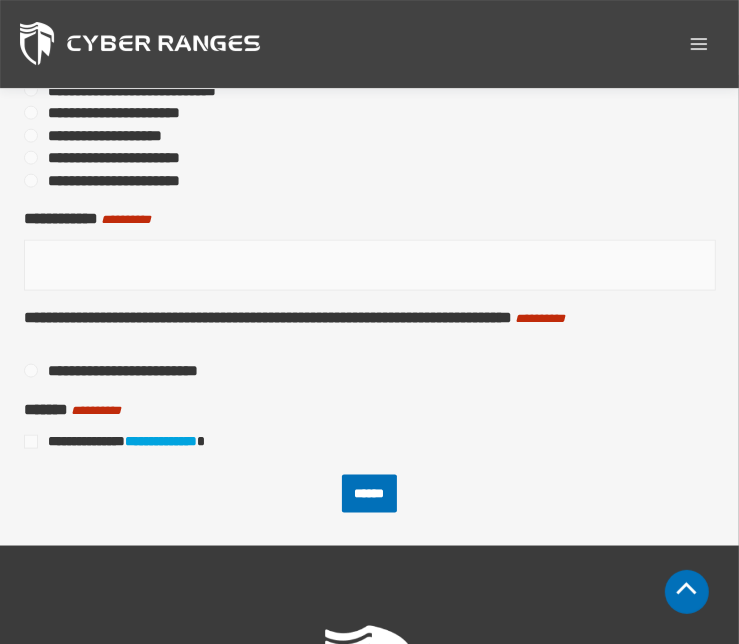 scroll, scrollTop: 1200, scrollLeft: 0, axis: vertical 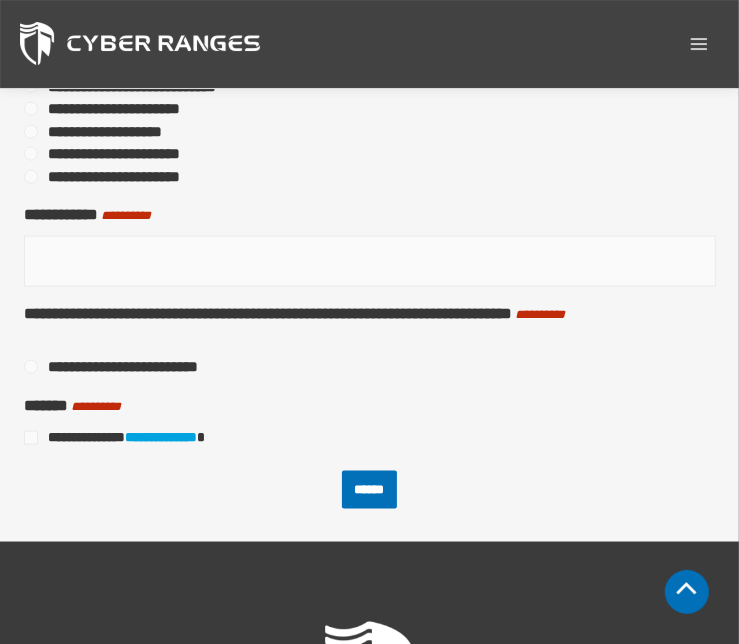 click on "**********" at bounding box center (139, 367) 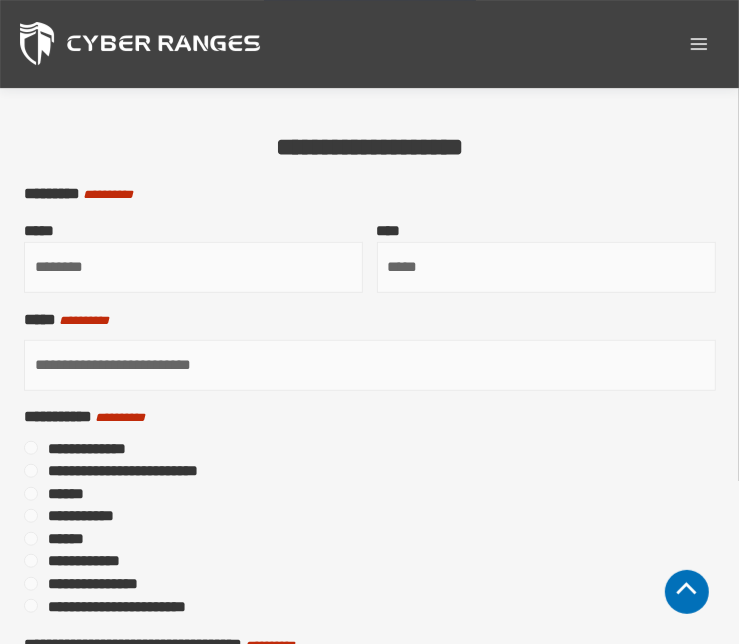 scroll, scrollTop: 396, scrollLeft: 0, axis: vertical 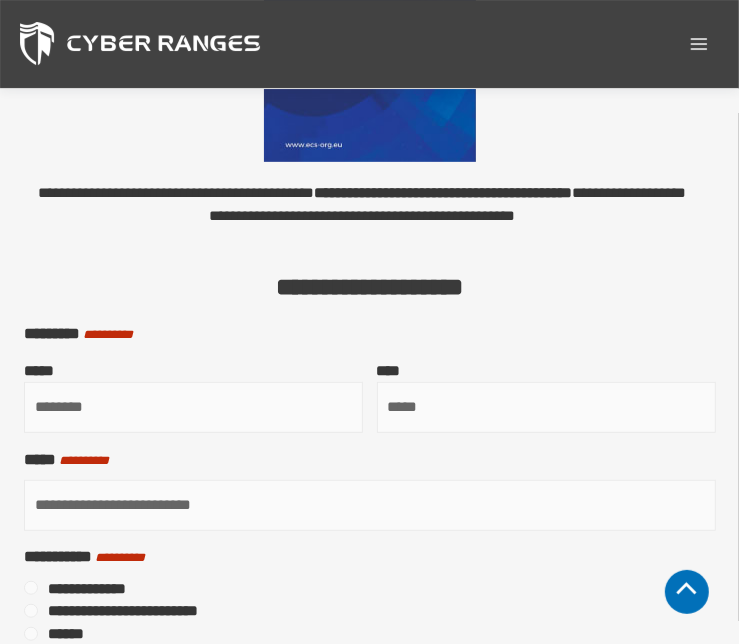 click on "**********" at bounding box center (370, 287) 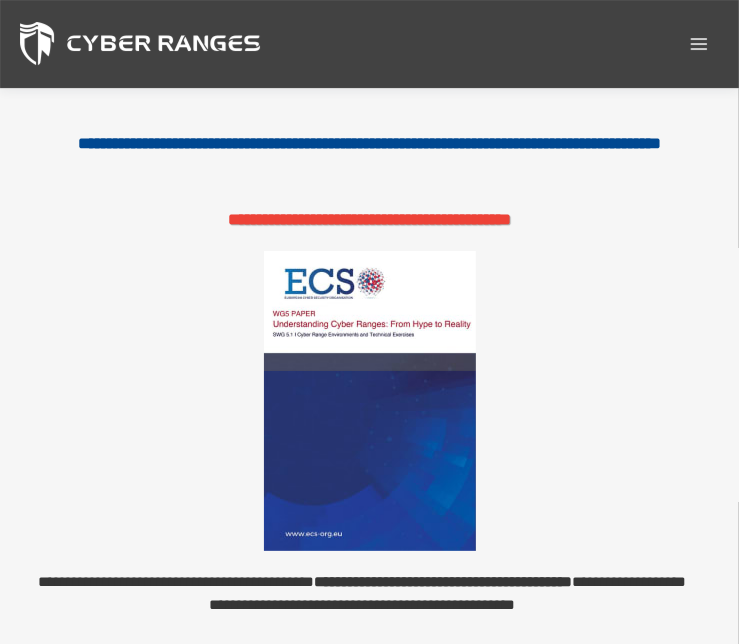 scroll, scrollTop: 0, scrollLeft: 0, axis: both 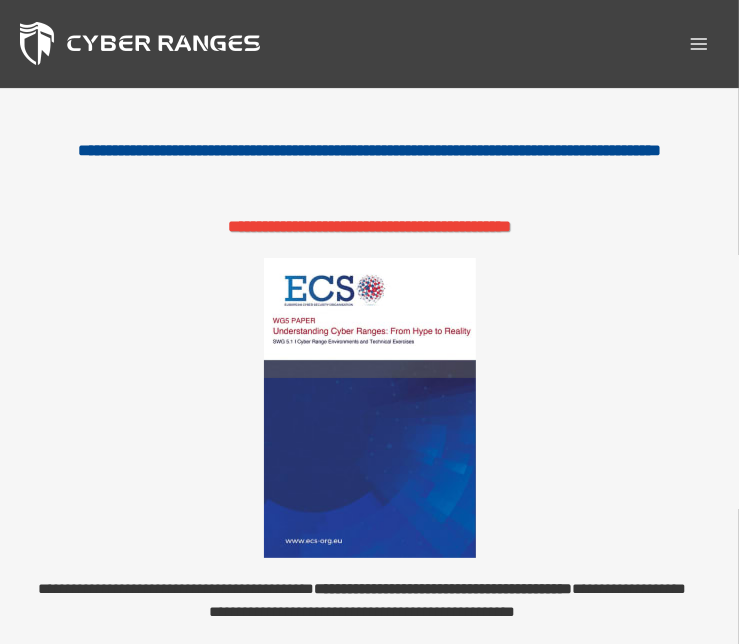 click on "**********" at bounding box center [370, 226] 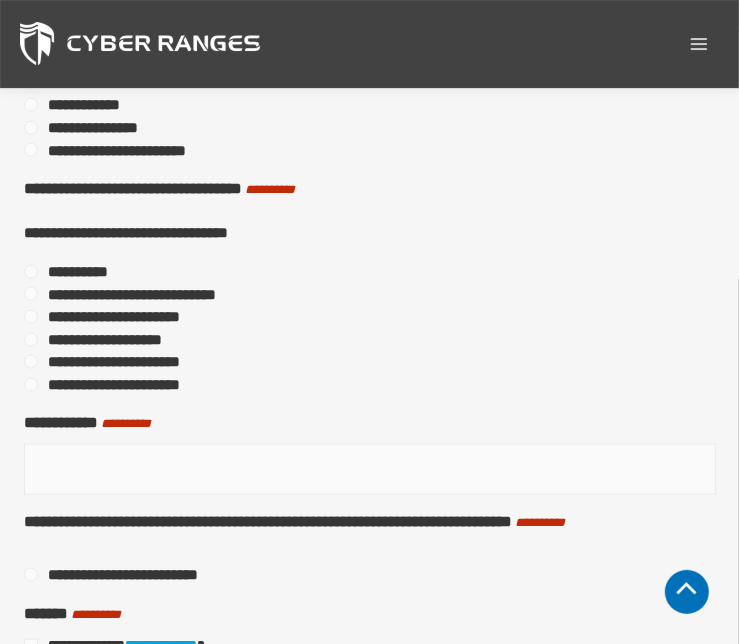scroll, scrollTop: 1200, scrollLeft: 0, axis: vertical 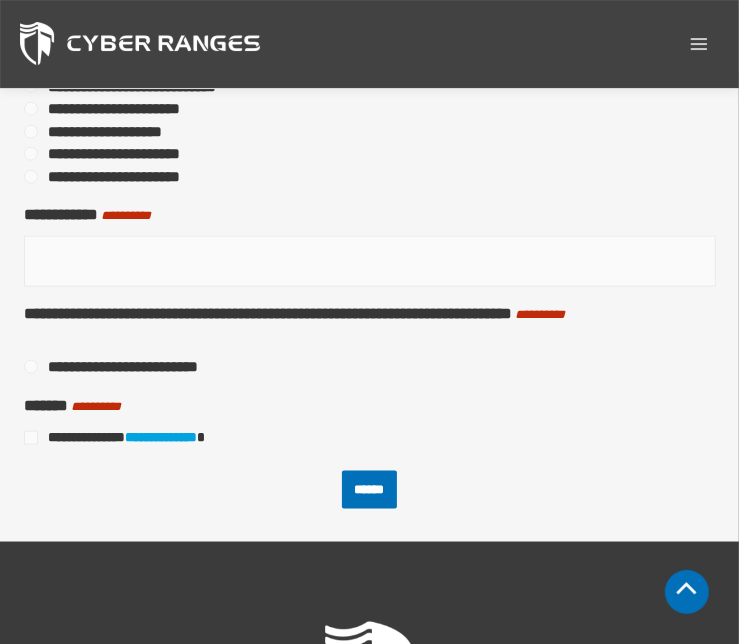 click on "**********" at bounding box center [370, 261] 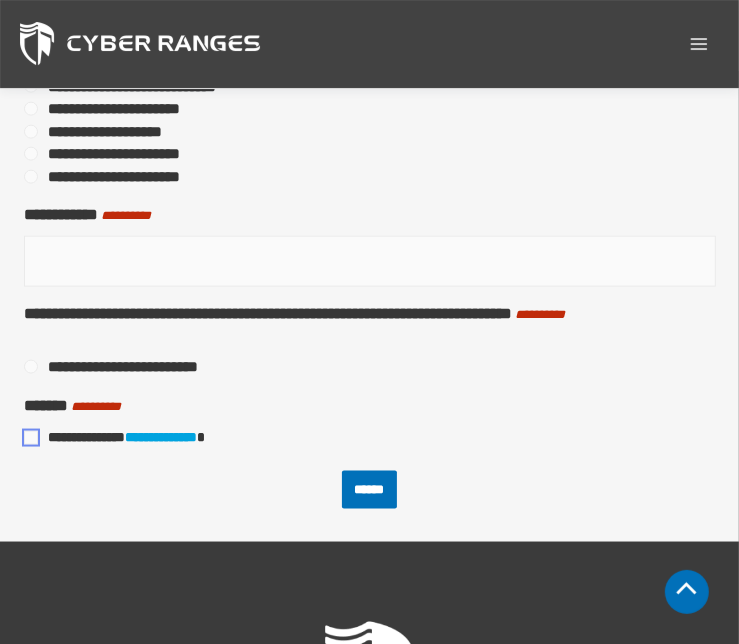 click on "**********" at bounding box center [370, 261] 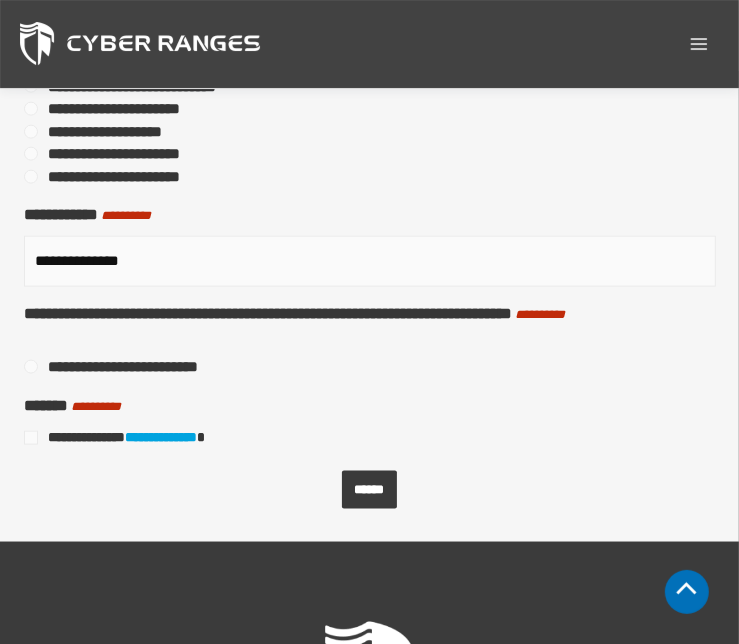 type on "**********" 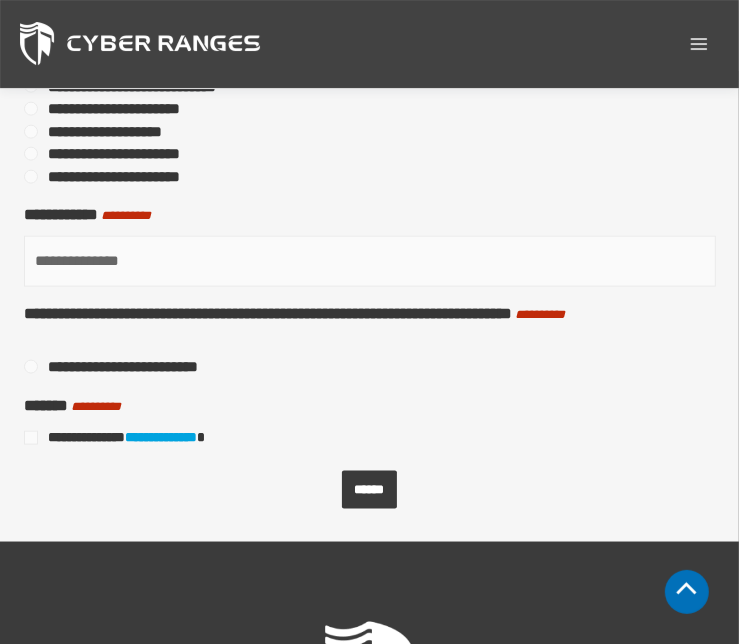 click on "******" at bounding box center (370, 490) 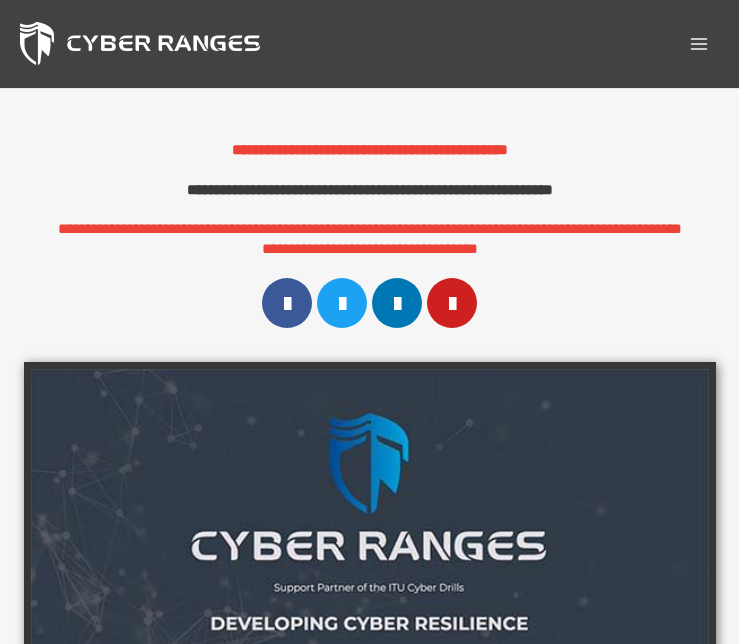 scroll, scrollTop: 0, scrollLeft: 0, axis: both 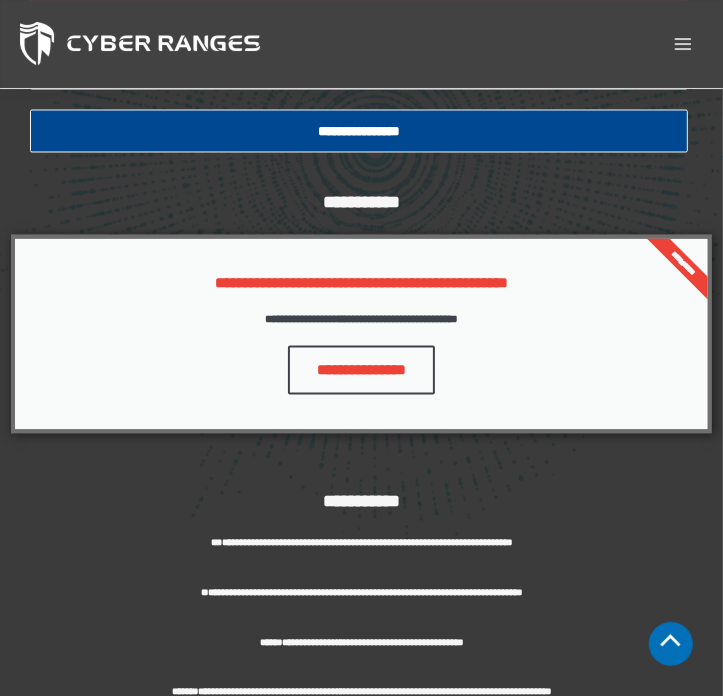 click on "**********" at bounding box center (362, 370) 